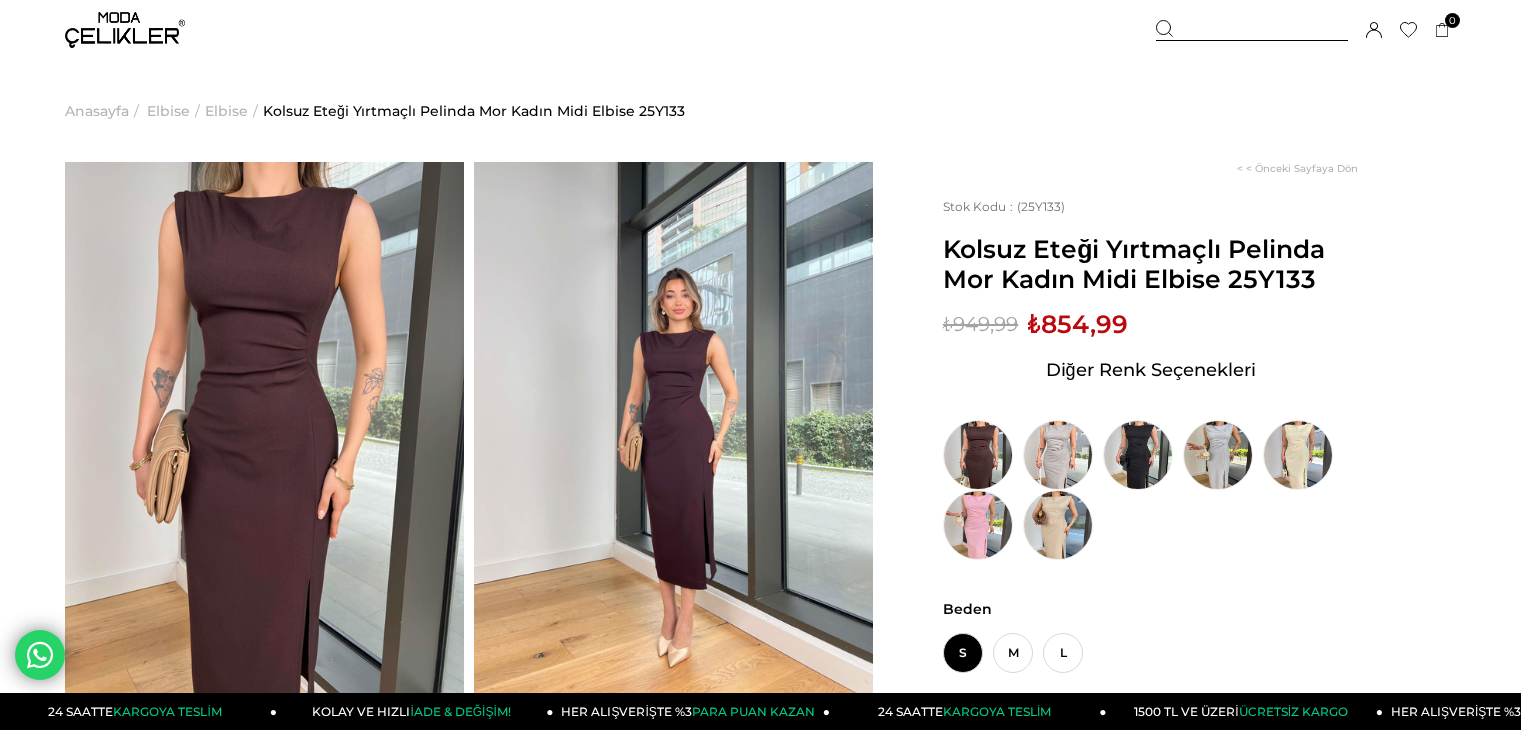 scroll, scrollTop: 0, scrollLeft: 0, axis: both 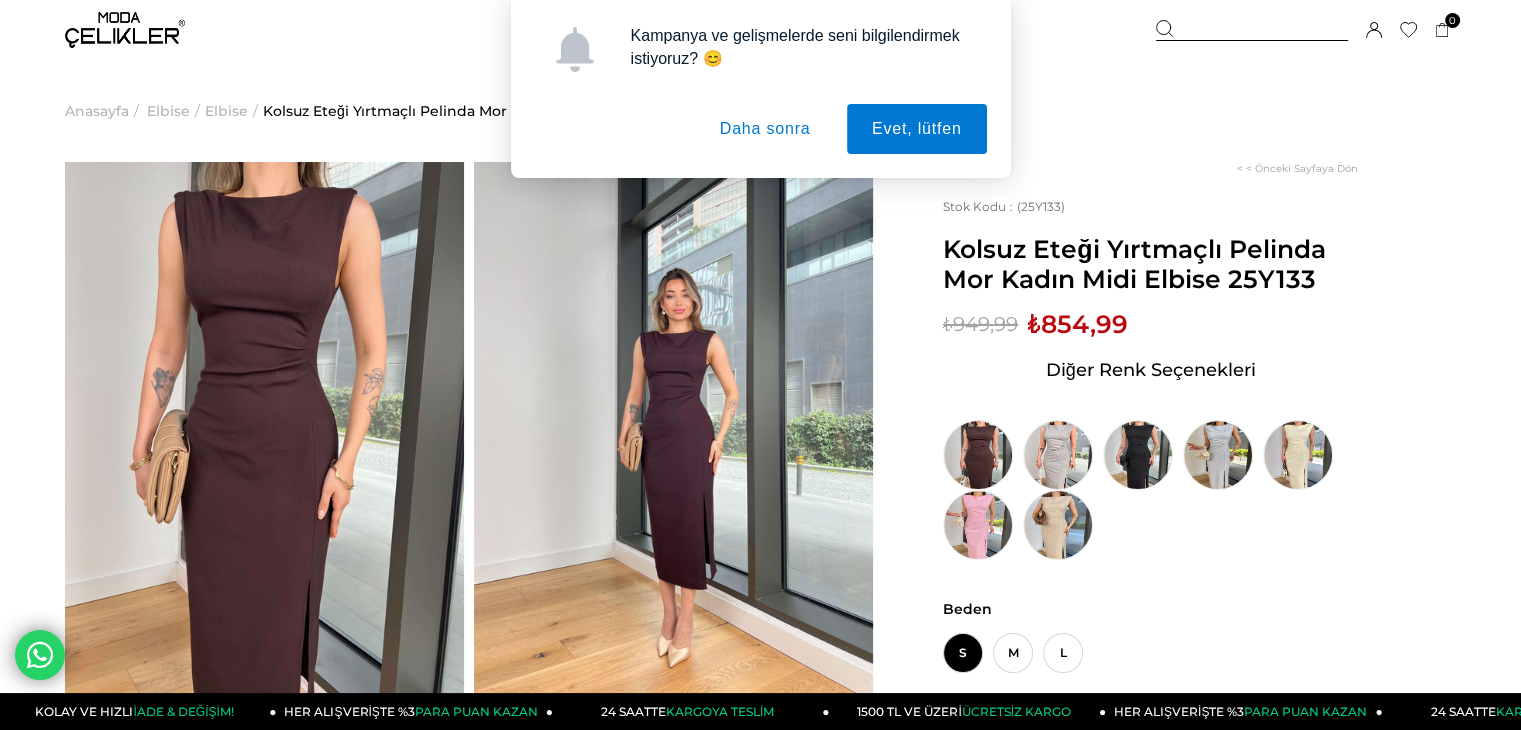 click on "Daha sonra" at bounding box center (765, 129) 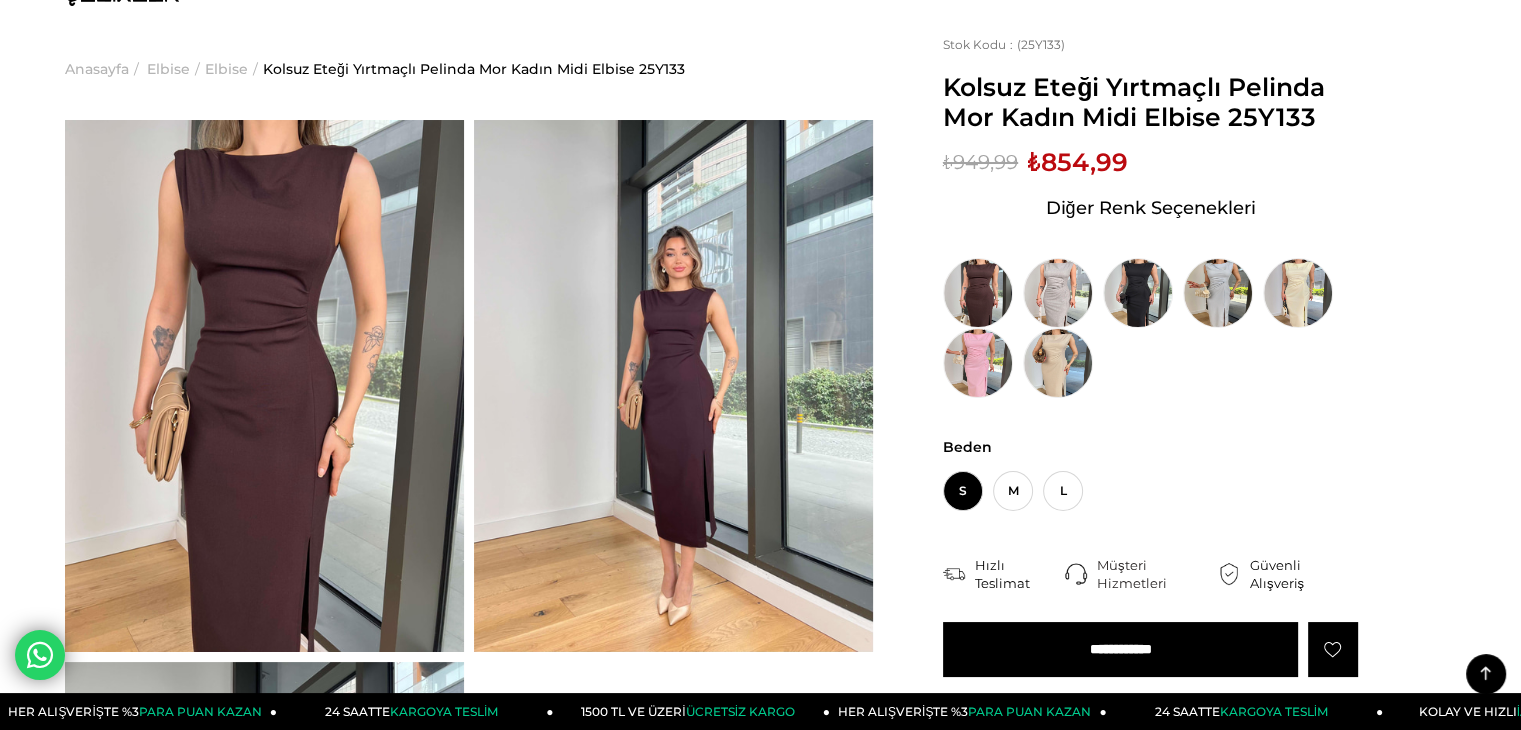 scroll, scrollTop: 0, scrollLeft: 0, axis: both 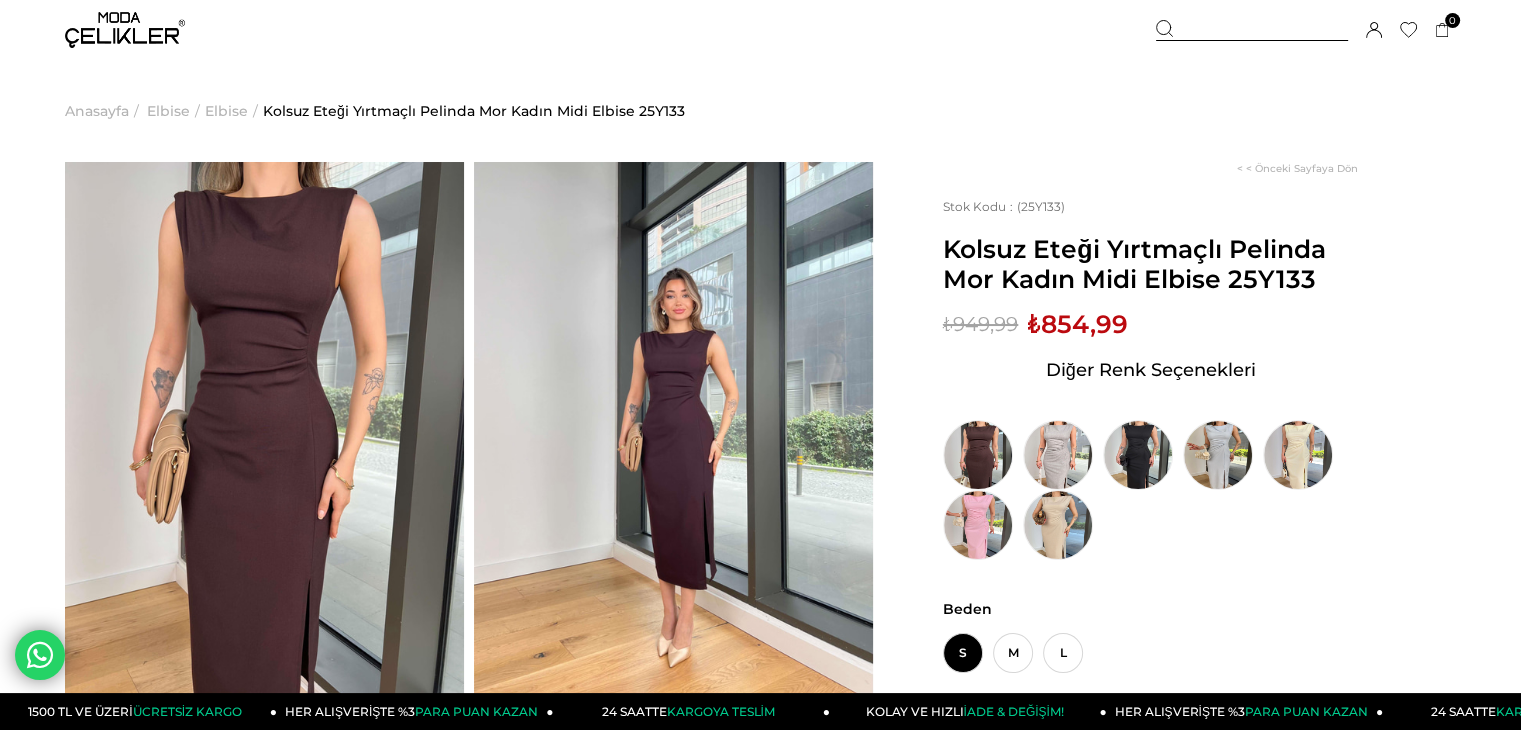 click at bounding box center [125, 30] 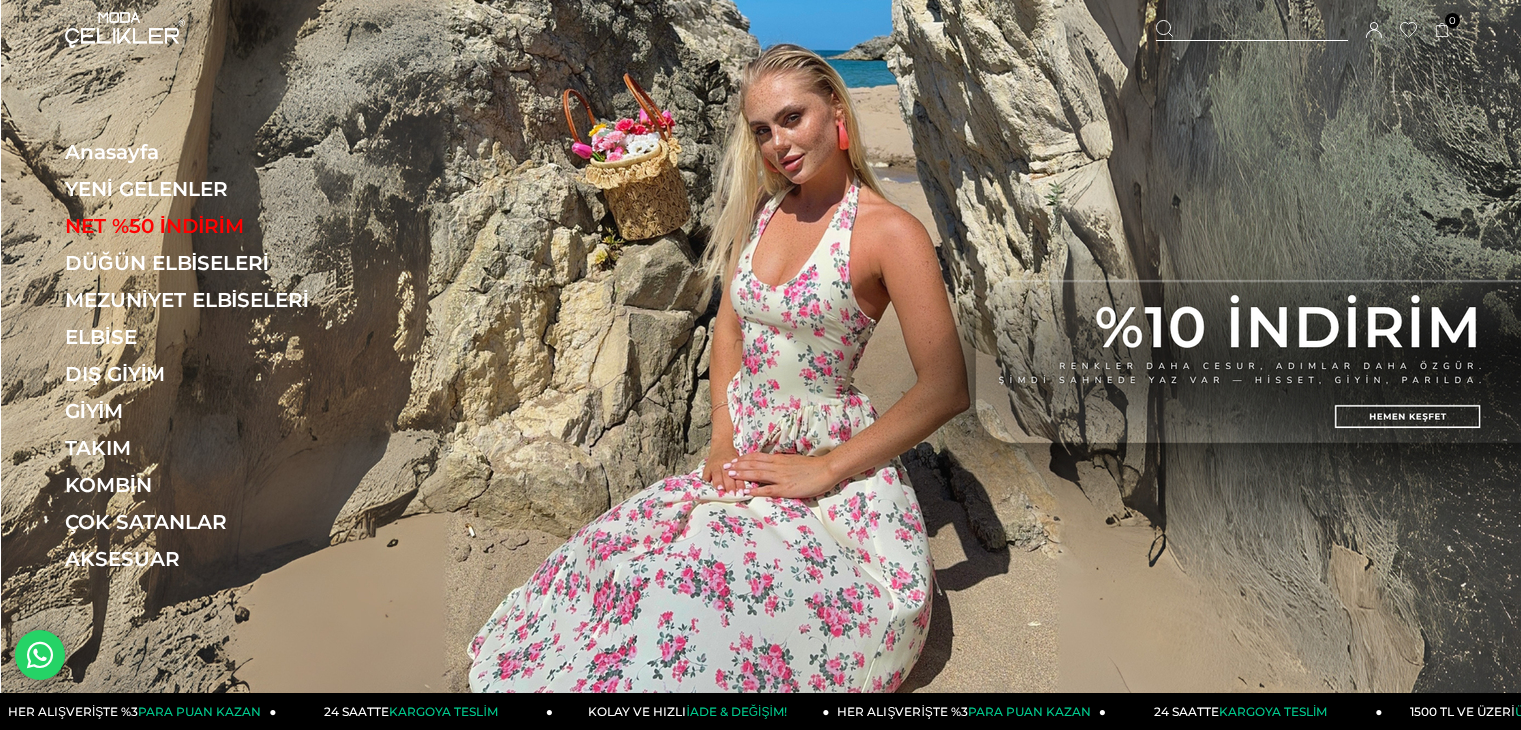 scroll, scrollTop: 0, scrollLeft: 0, axis: both 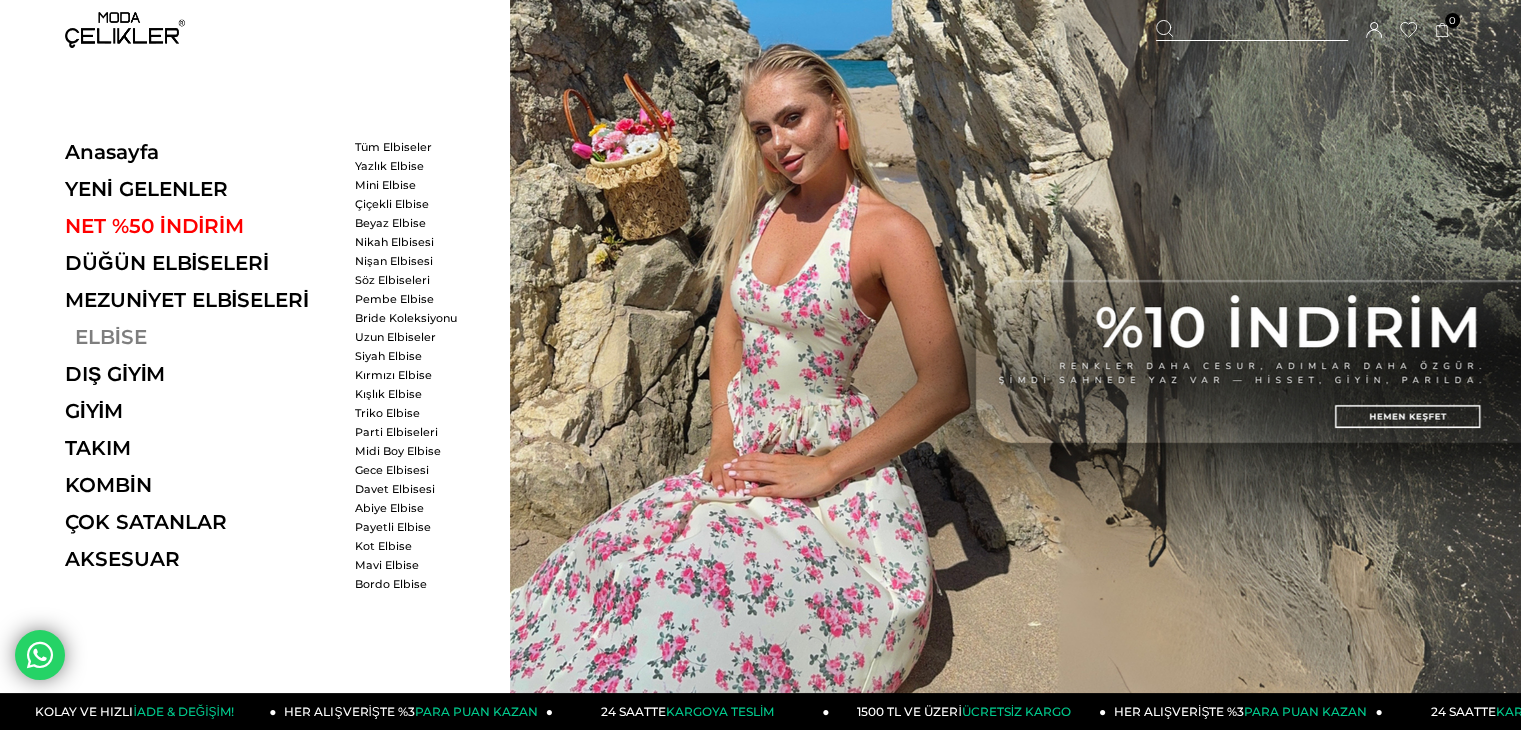 click on "ELBİSE" at bounding box center (202, 337) 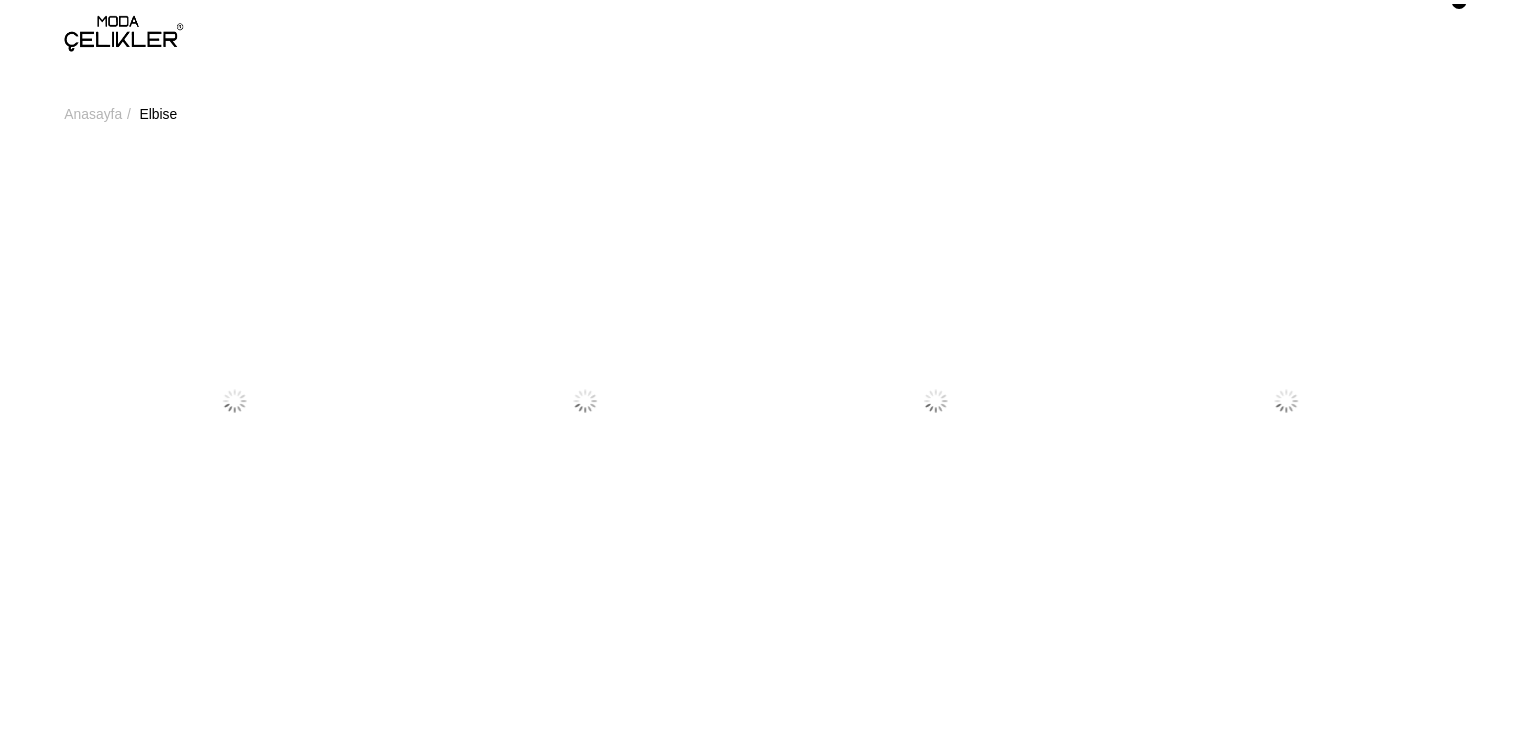 scroll, scrollTop: 0, scrollLeft: 0, axis: both 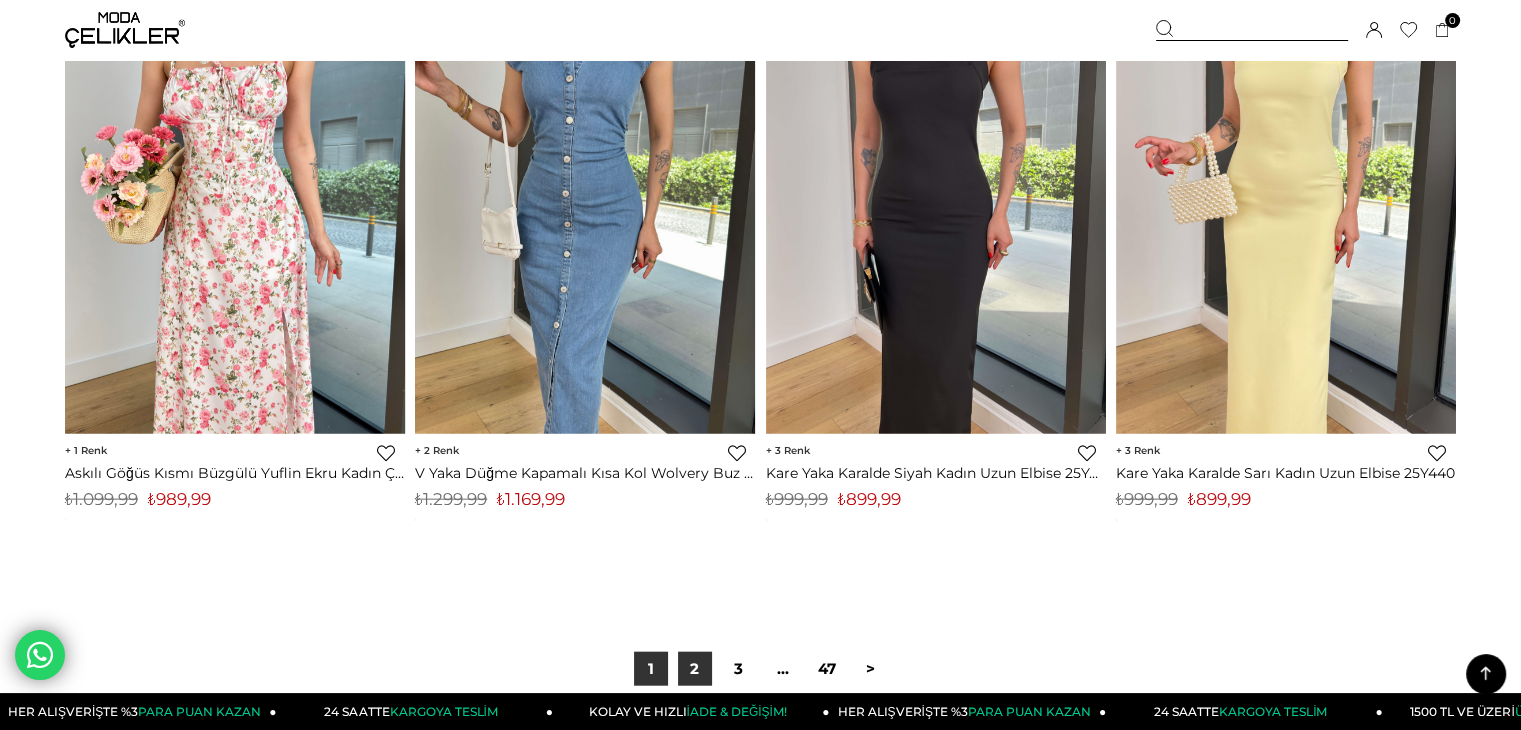 click on "2" at bounding box center (695, 669) 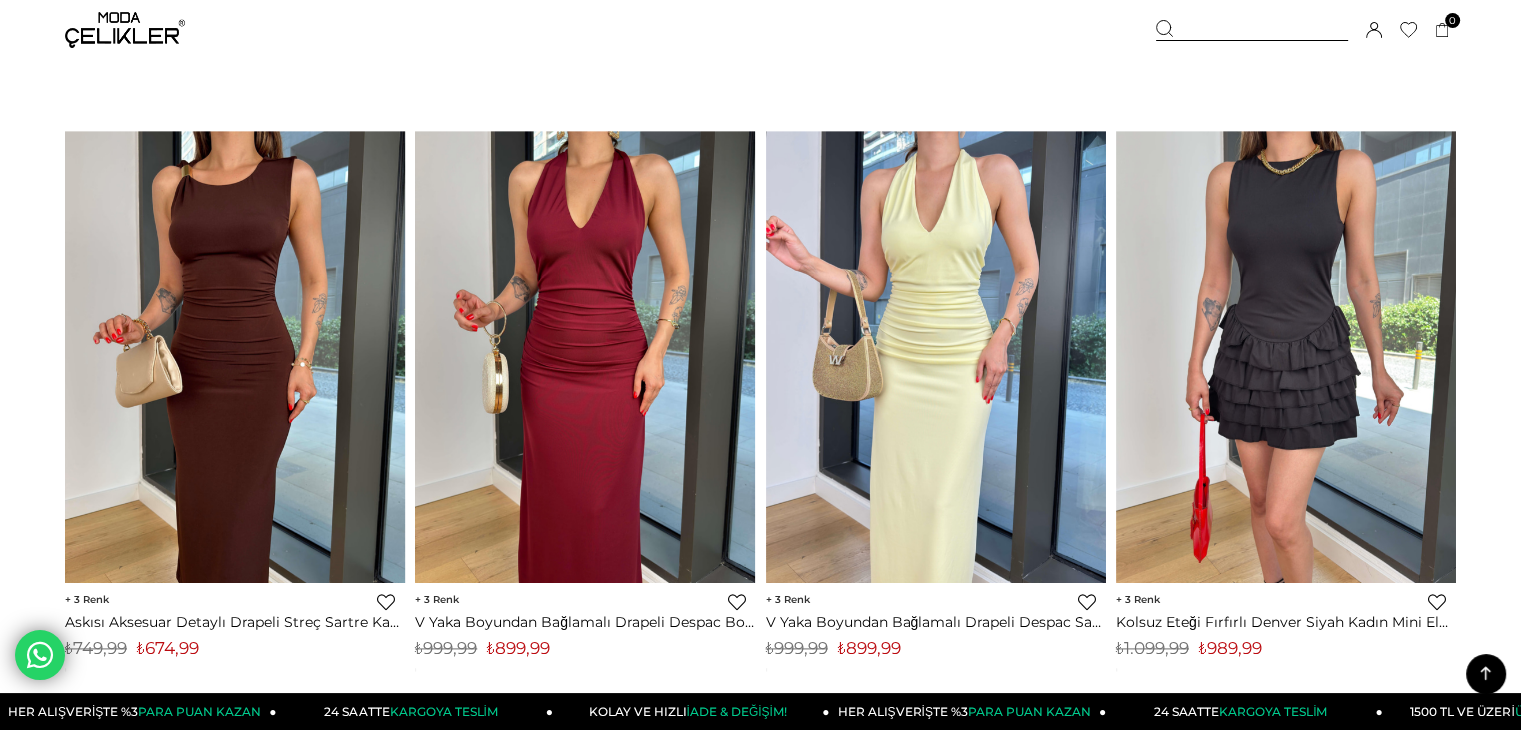 scroll, scrollTop: 0, scrollLeft: 0, axis: both 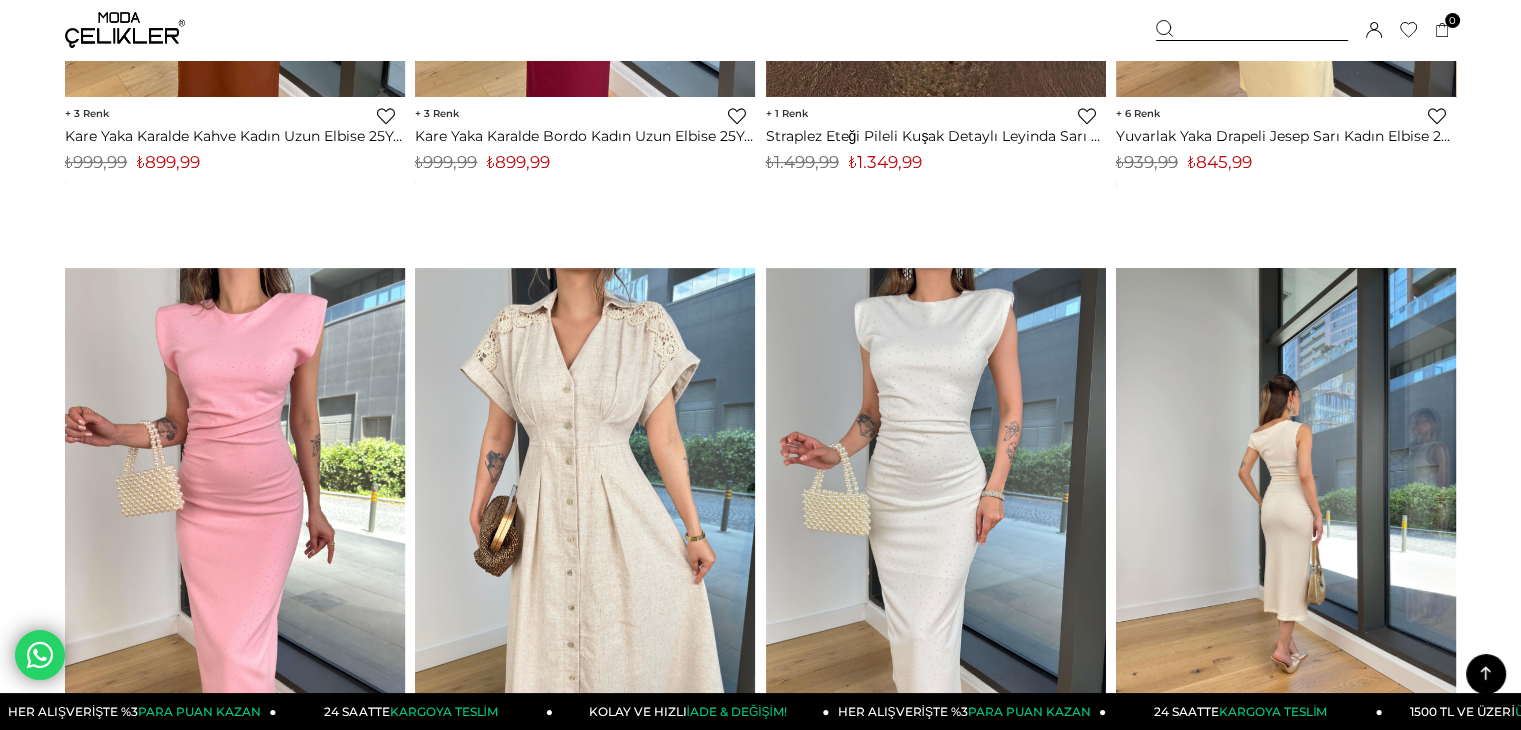 click at bounding box center (1286, 494) 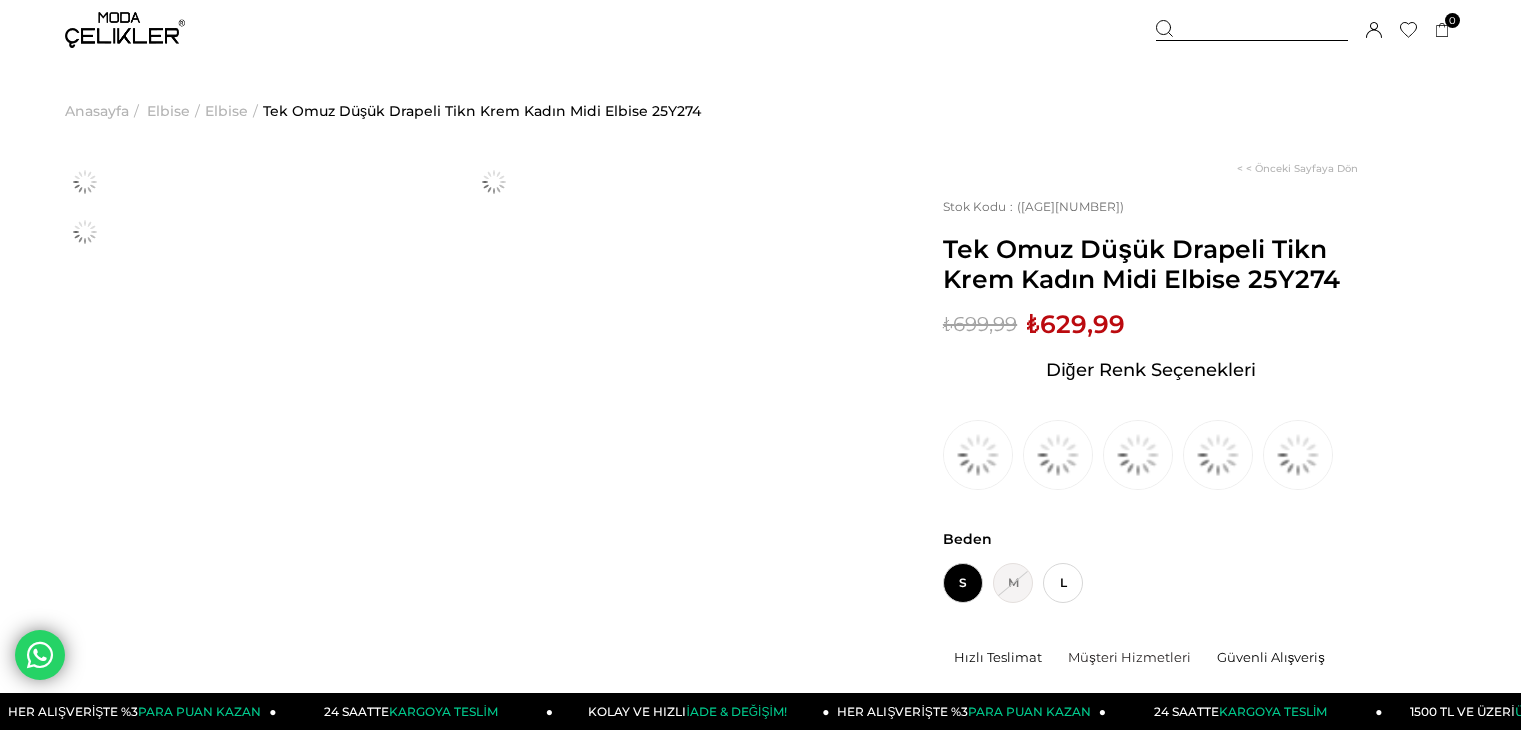 click on "Menü
Üye Girişi
Üye Ol
Hesabım
Çıkış Yap
Sepetim
Favorilerim
Yardım
Sepetim
0
Ürün
Sepetinizde ürün bulunmamaktadır.
Genel Toplam :
Sepetim
SİPARİŞİ TAMAMLA
Üye Girişi
Üye Ol
Google İle Bağlan
Anasayfa İletişim" at bounding box center [760, 1799] 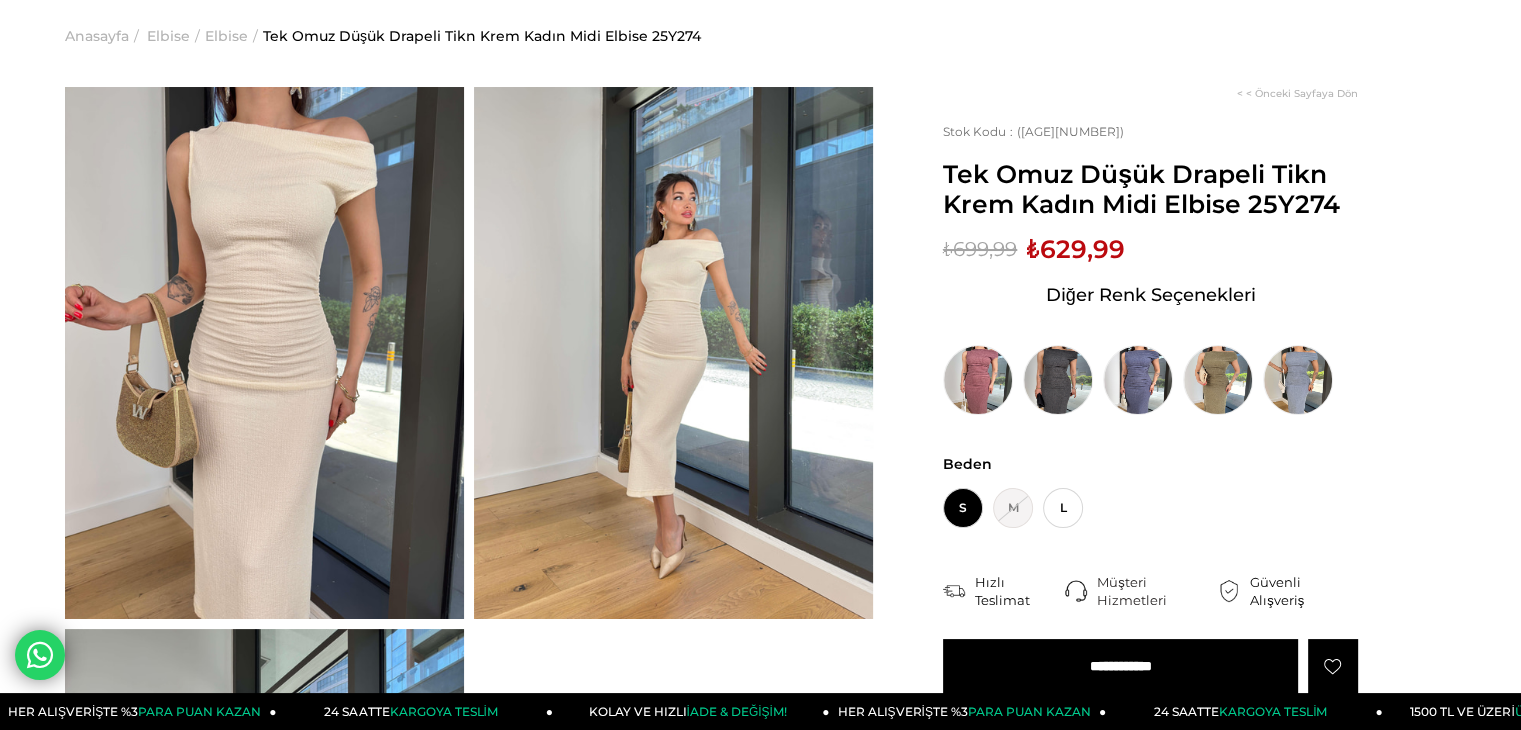 scroll, scrollTop: 75, scrollLeft: 0, axis: vertical 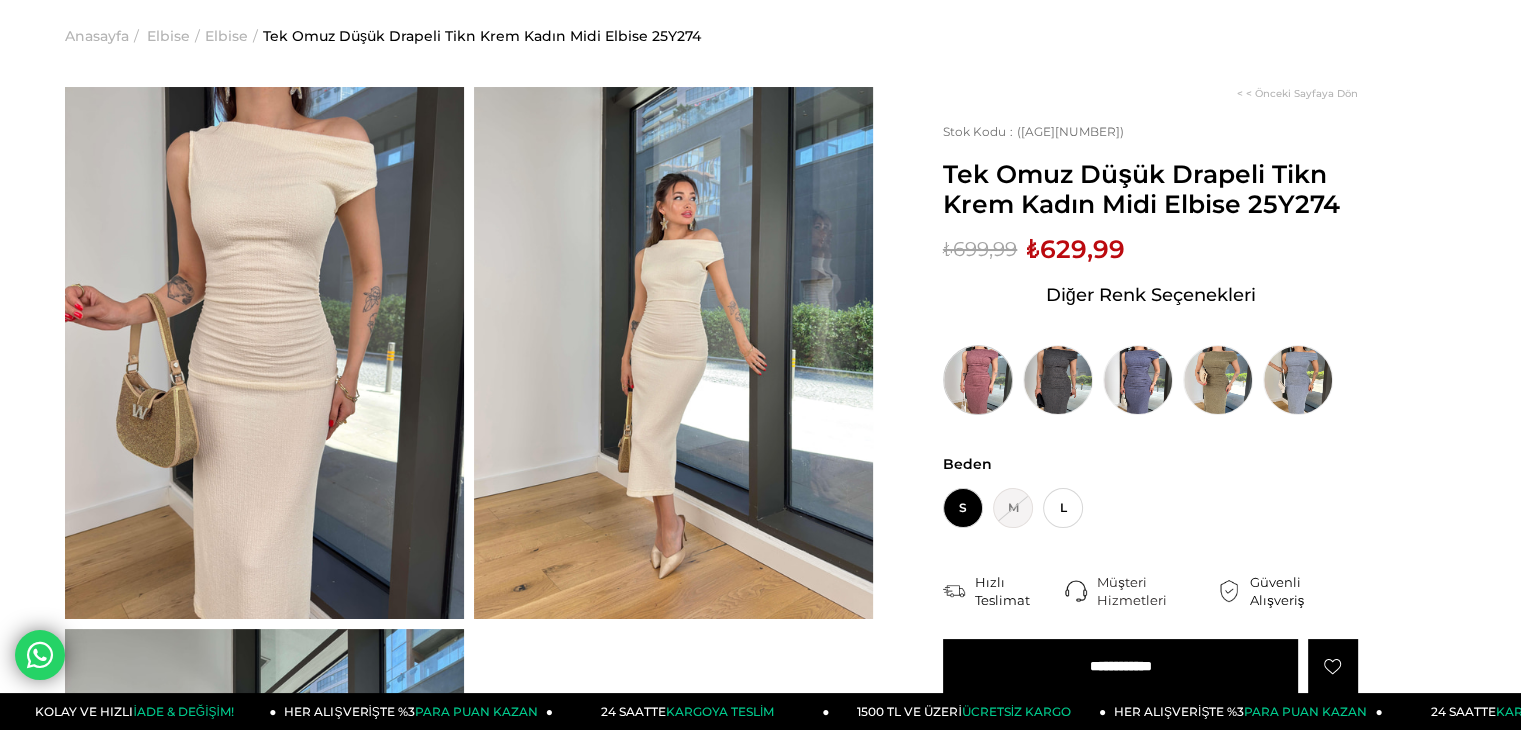 click at bounding box center [978, 380] 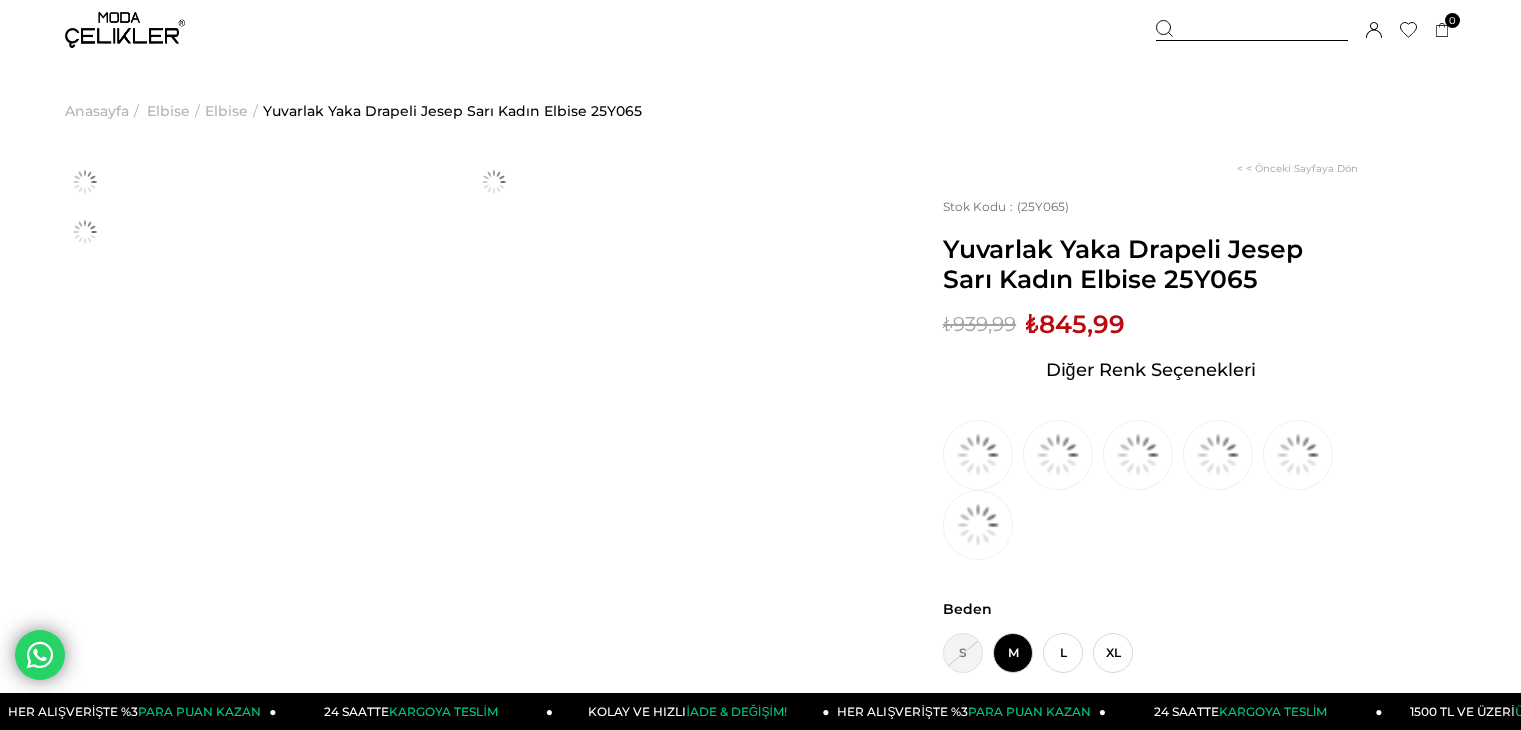scroll, scrollTop: 0, scrollLeft: 0, axis: both 